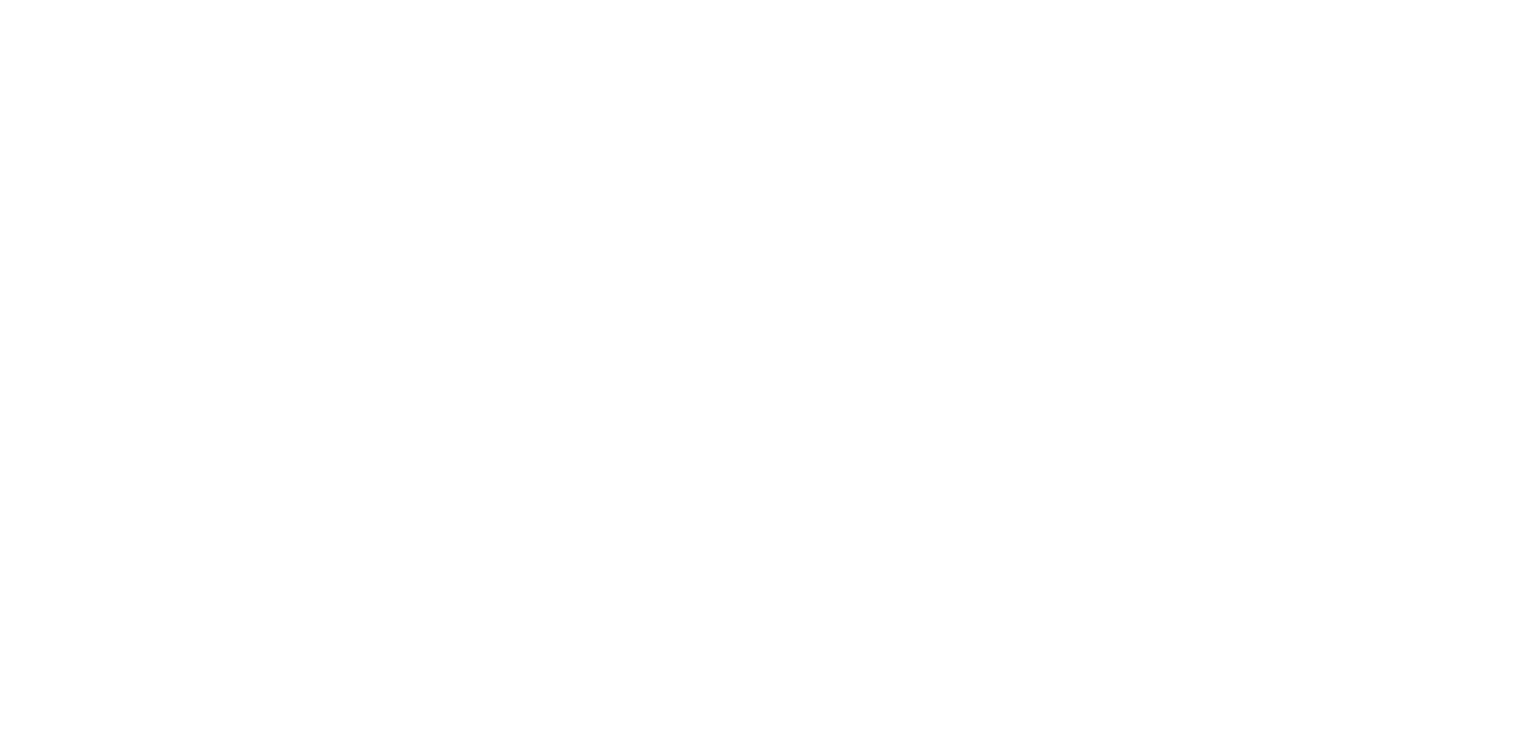 scroll, scrollTop: 0, scrollLeft: 0, axis: both 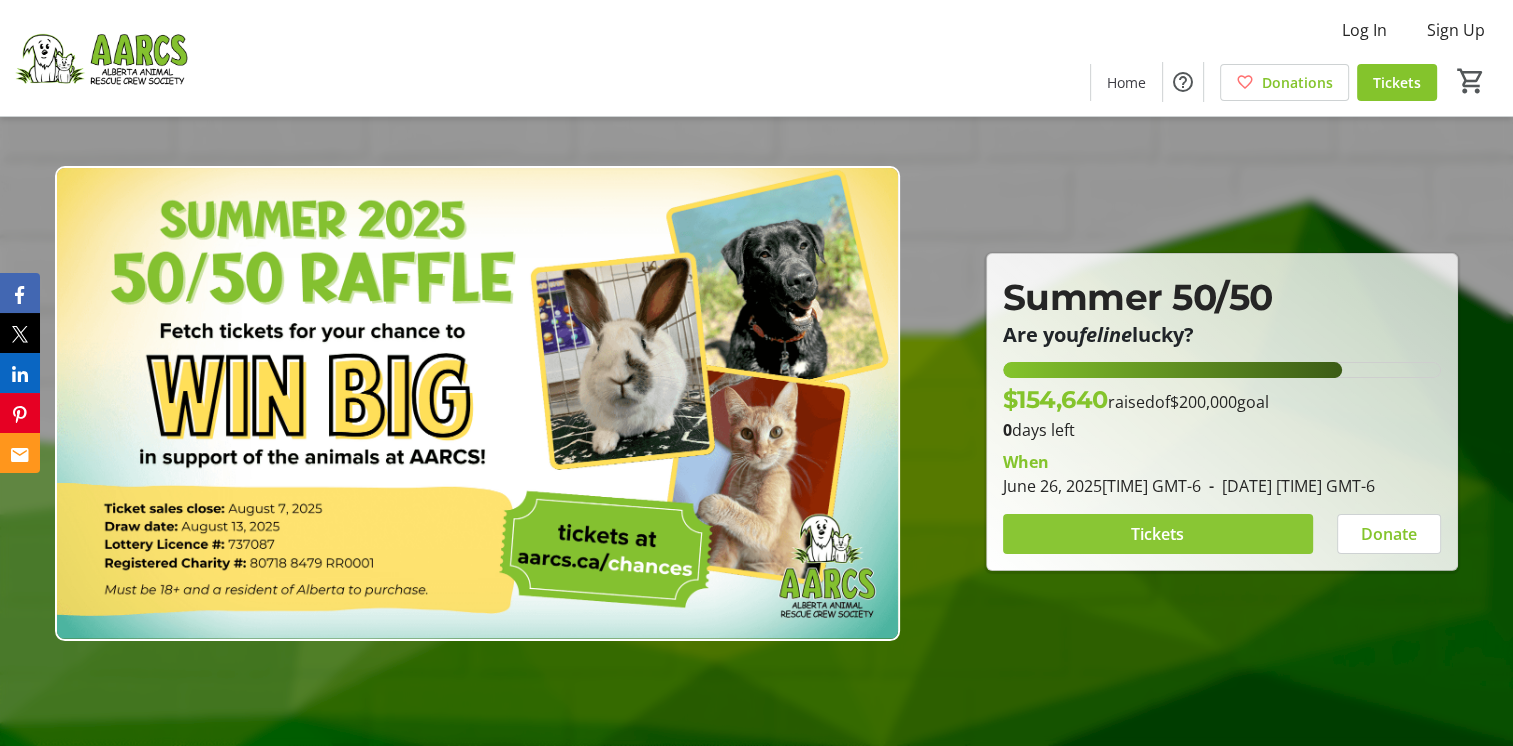 click on "Tickets" at bounding box center [1157, 534] 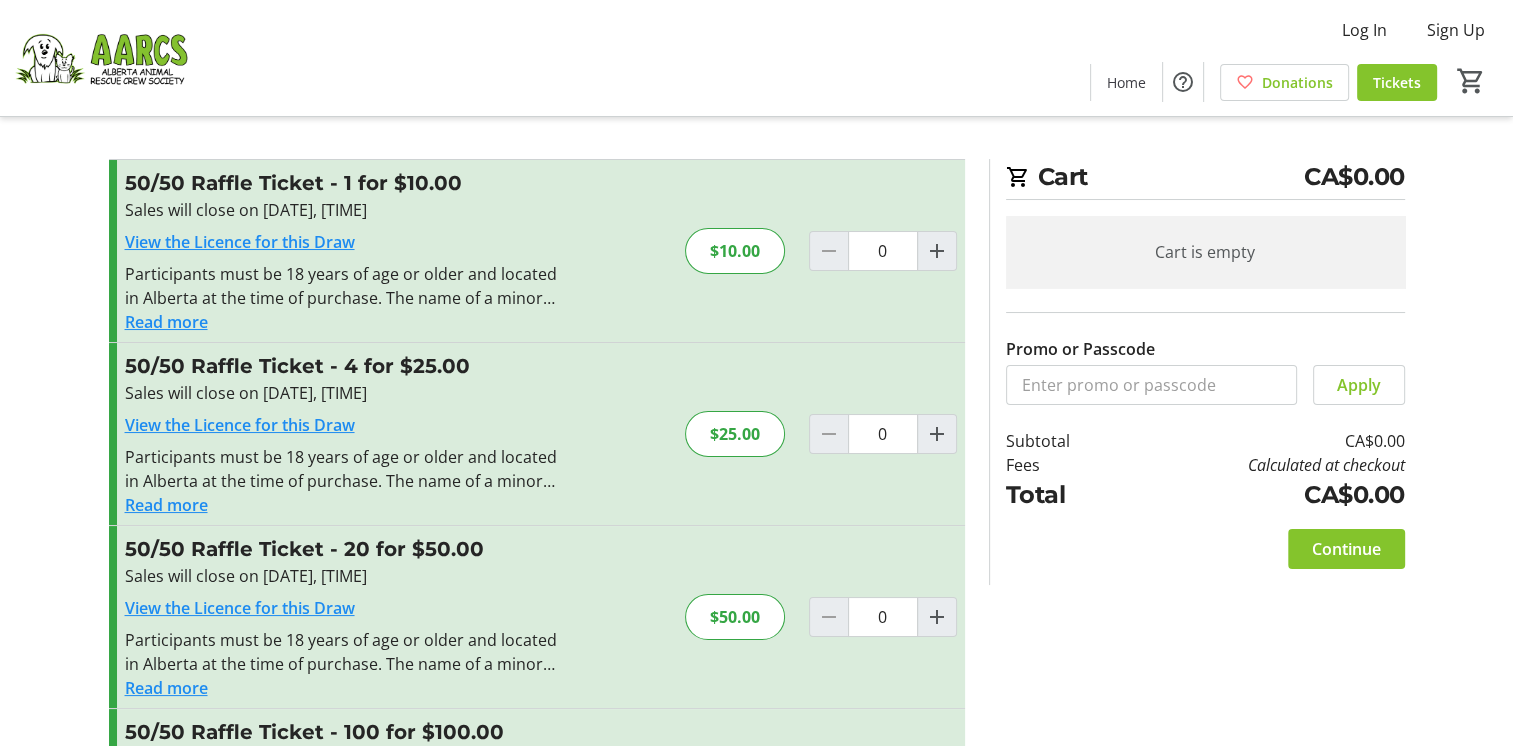 scroll, scrollTop: 173, scrollLeft: 0, axis: vertical 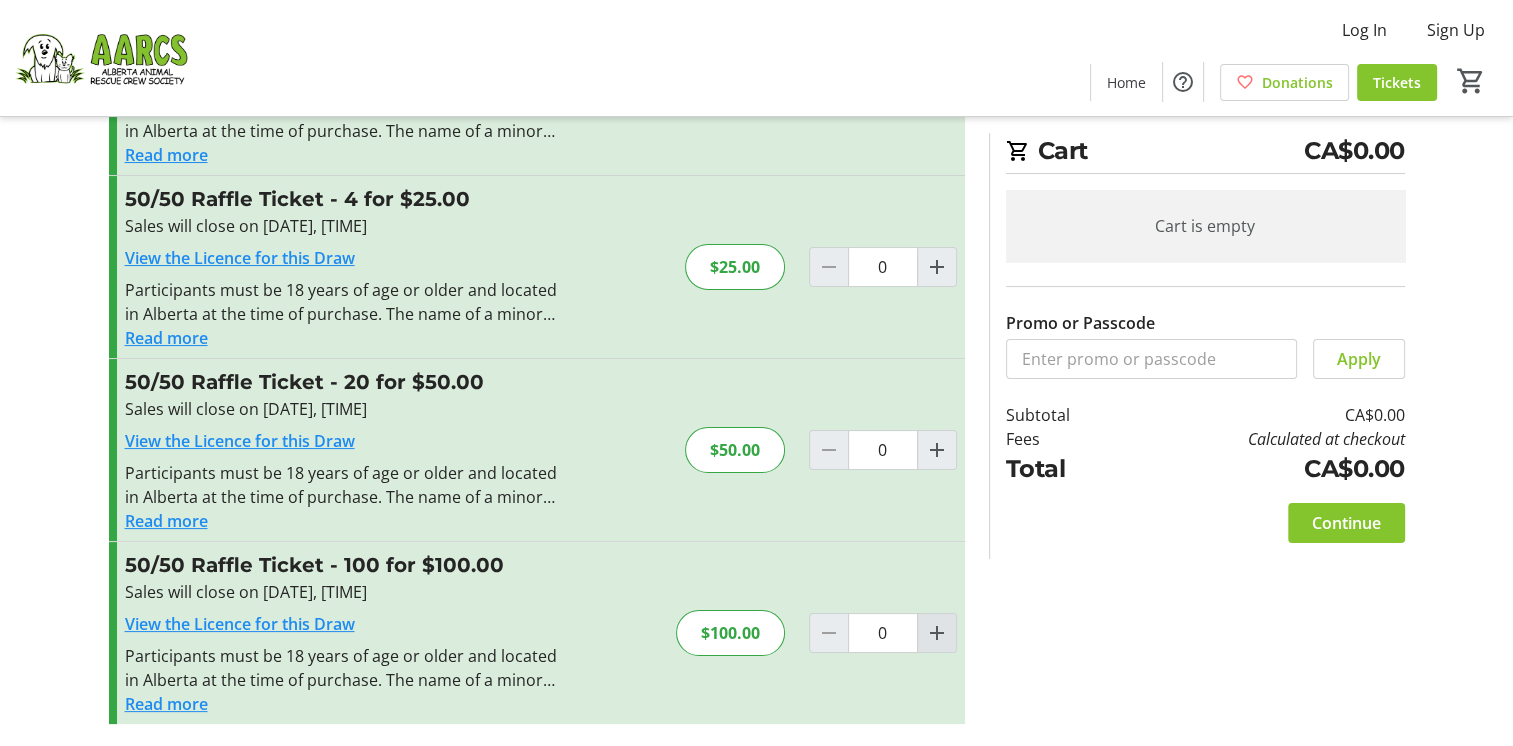 click 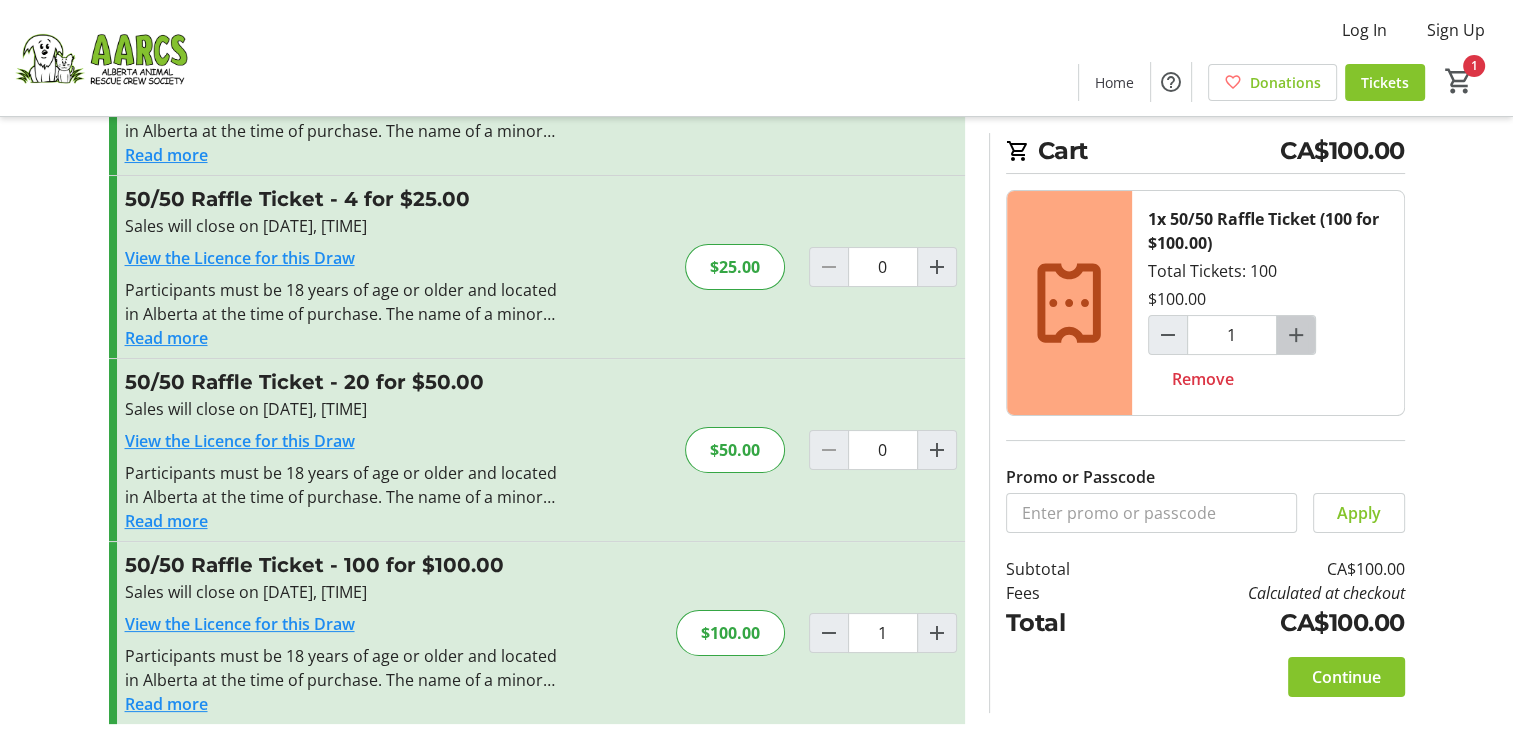 click 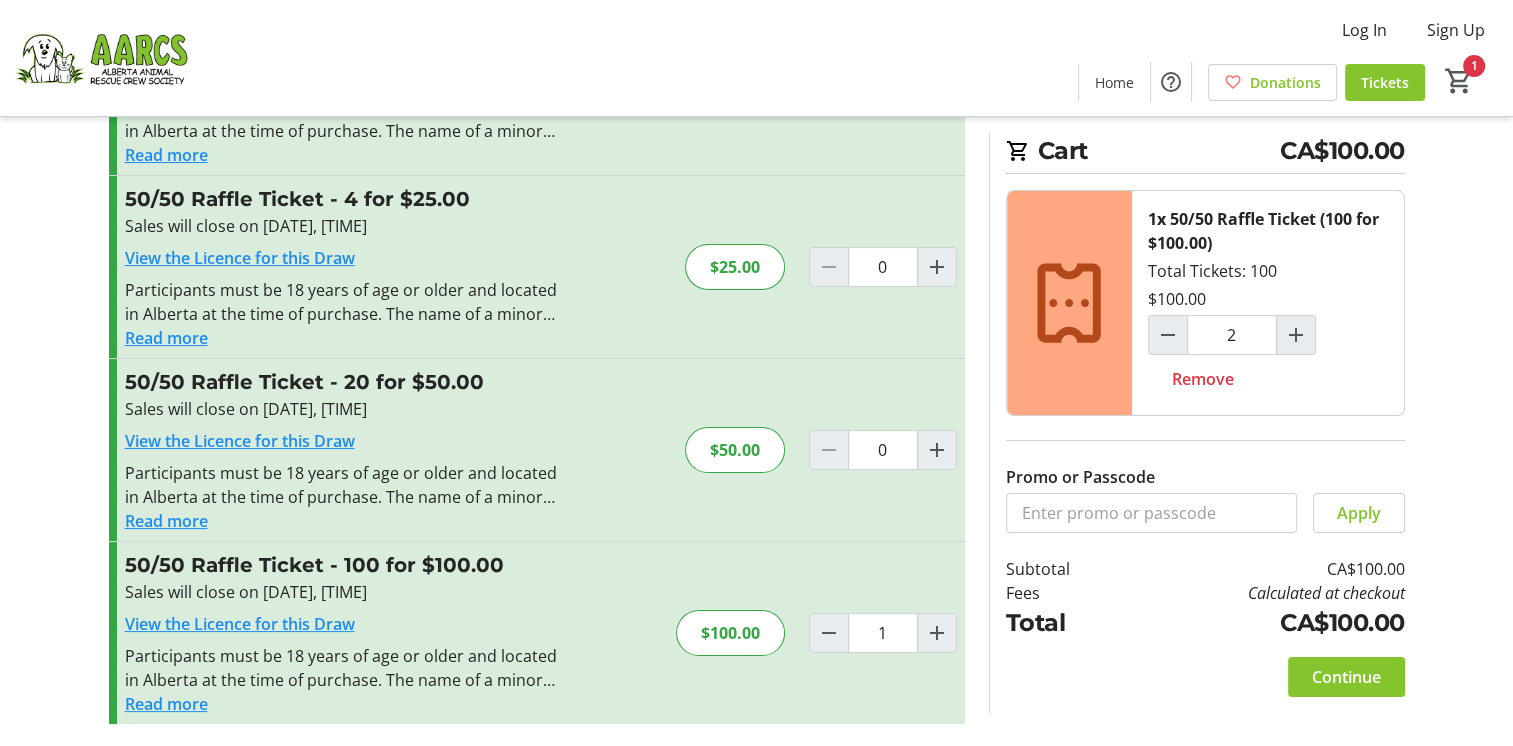 type on "2" 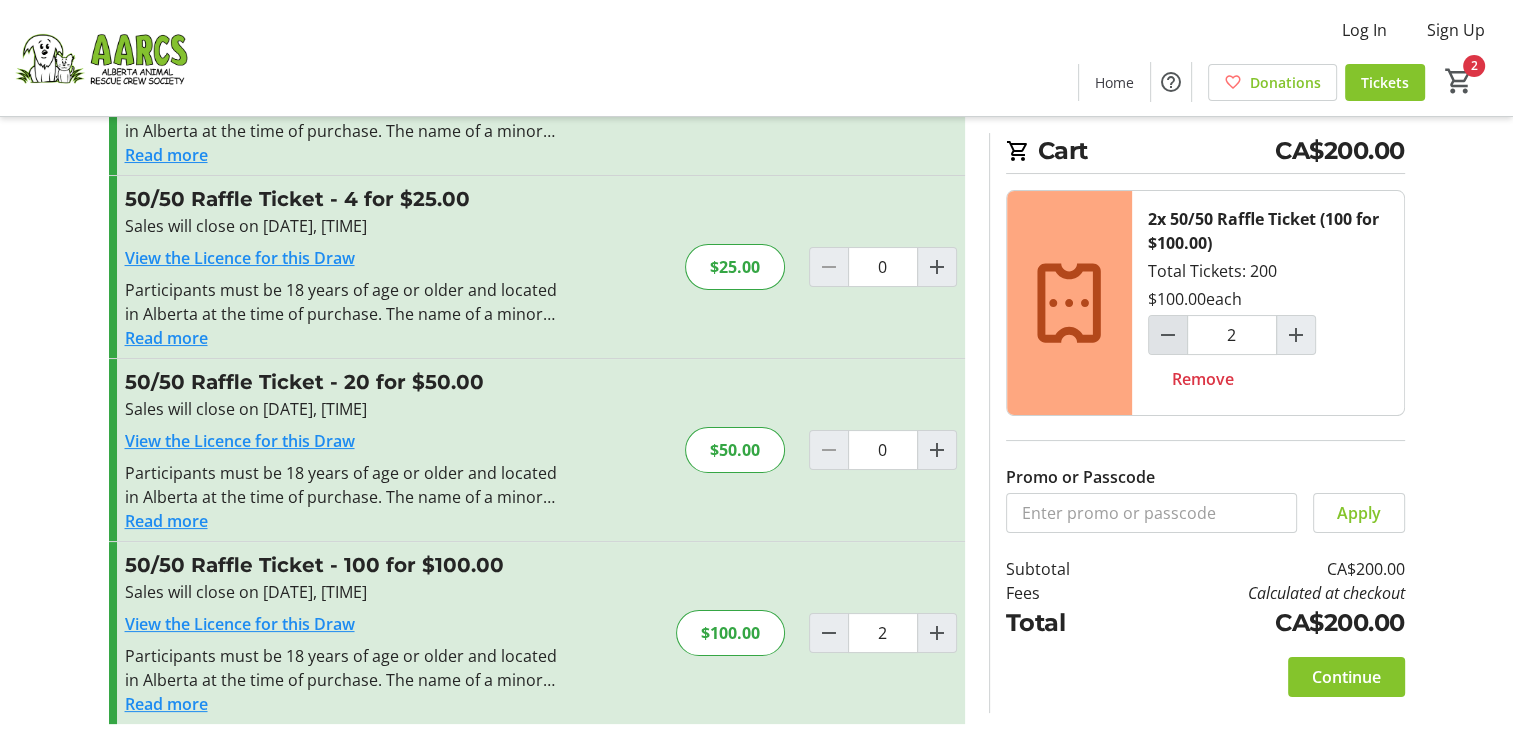 click 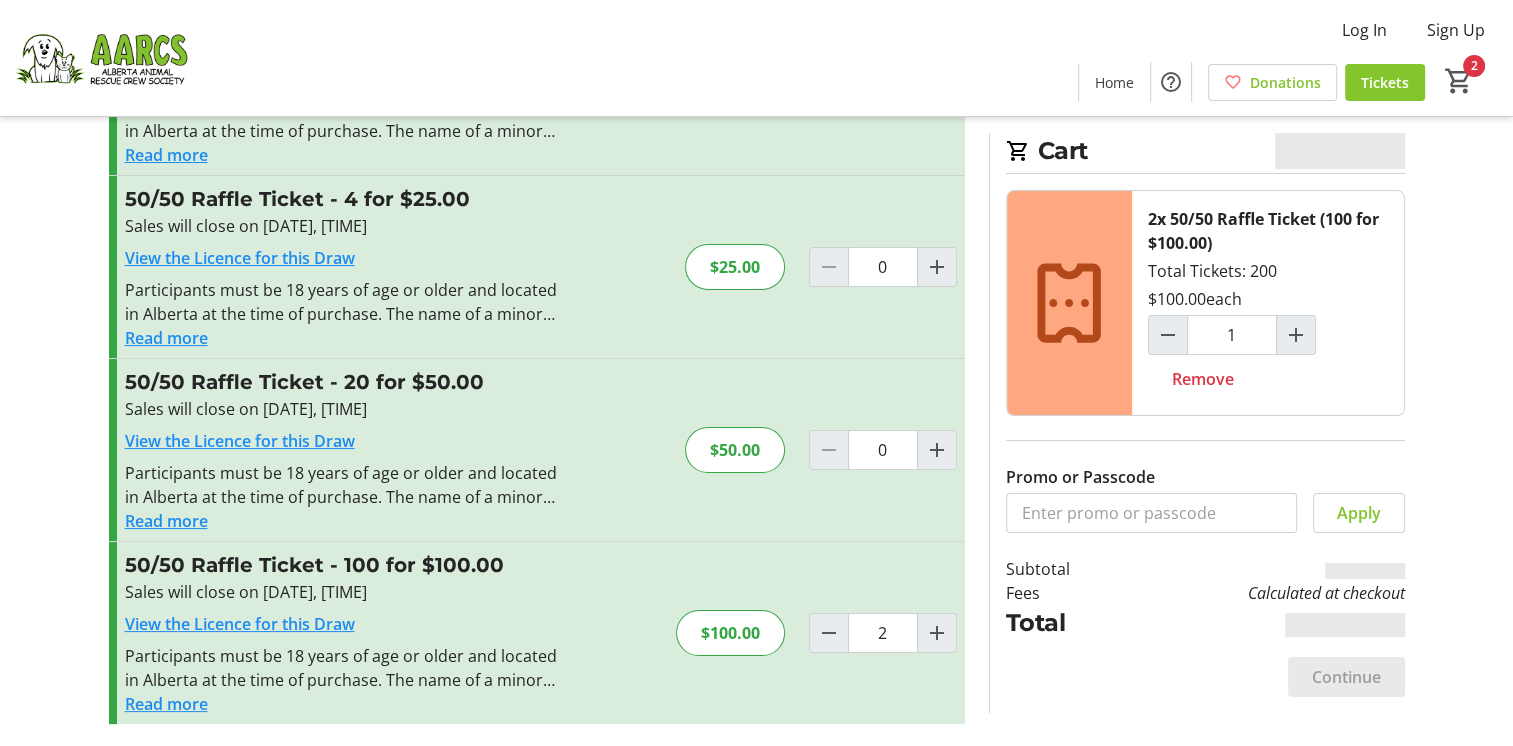 type on "1" 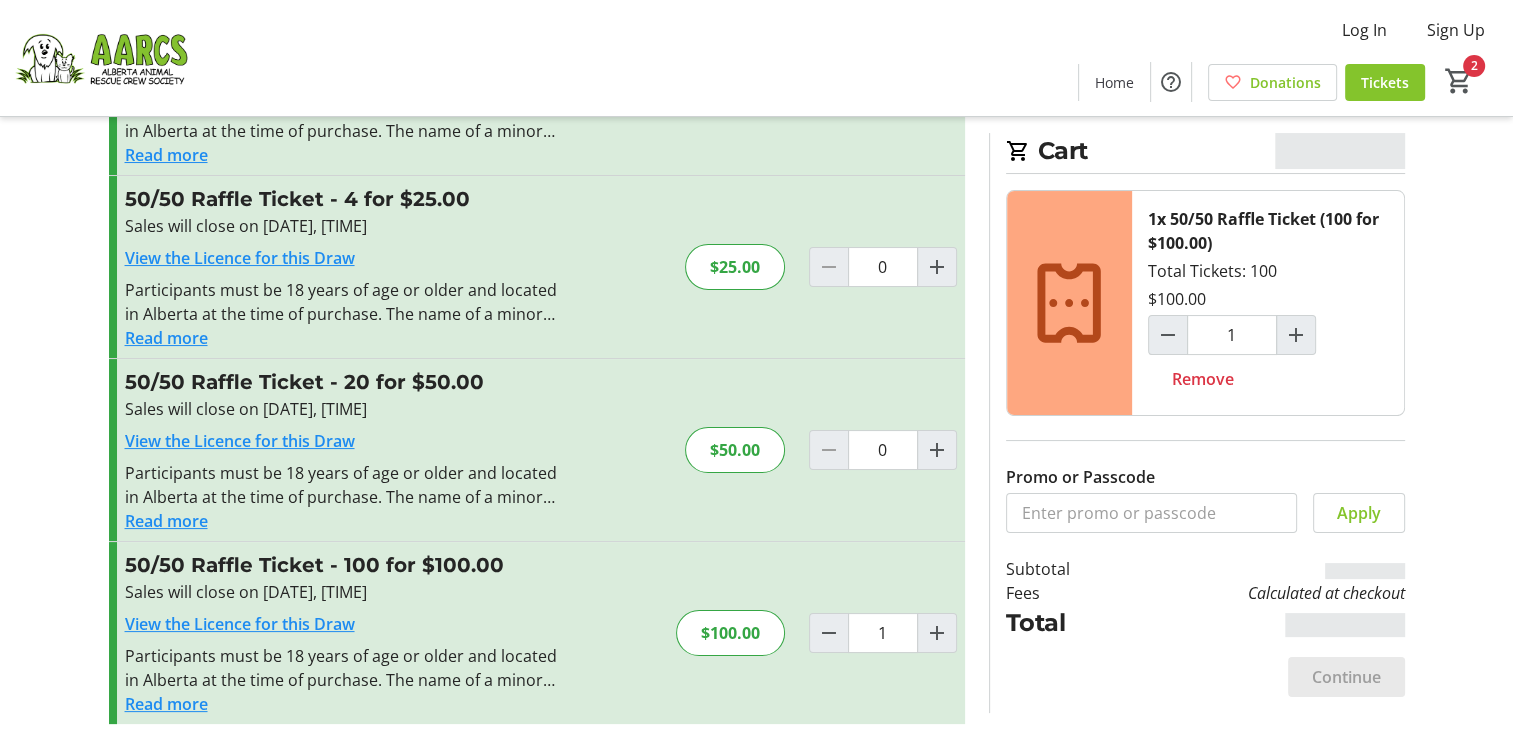 click on "Continue" 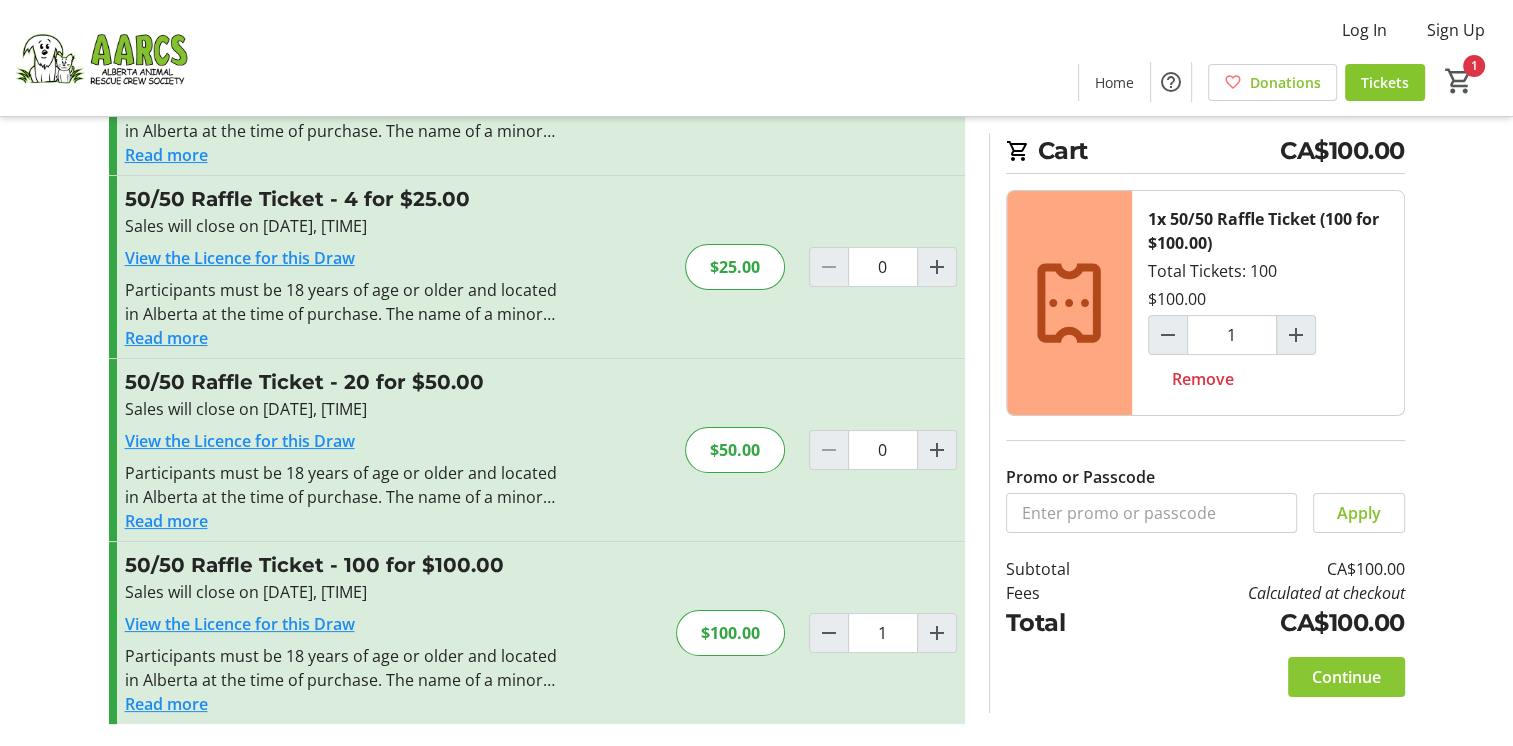 click on "Continue" 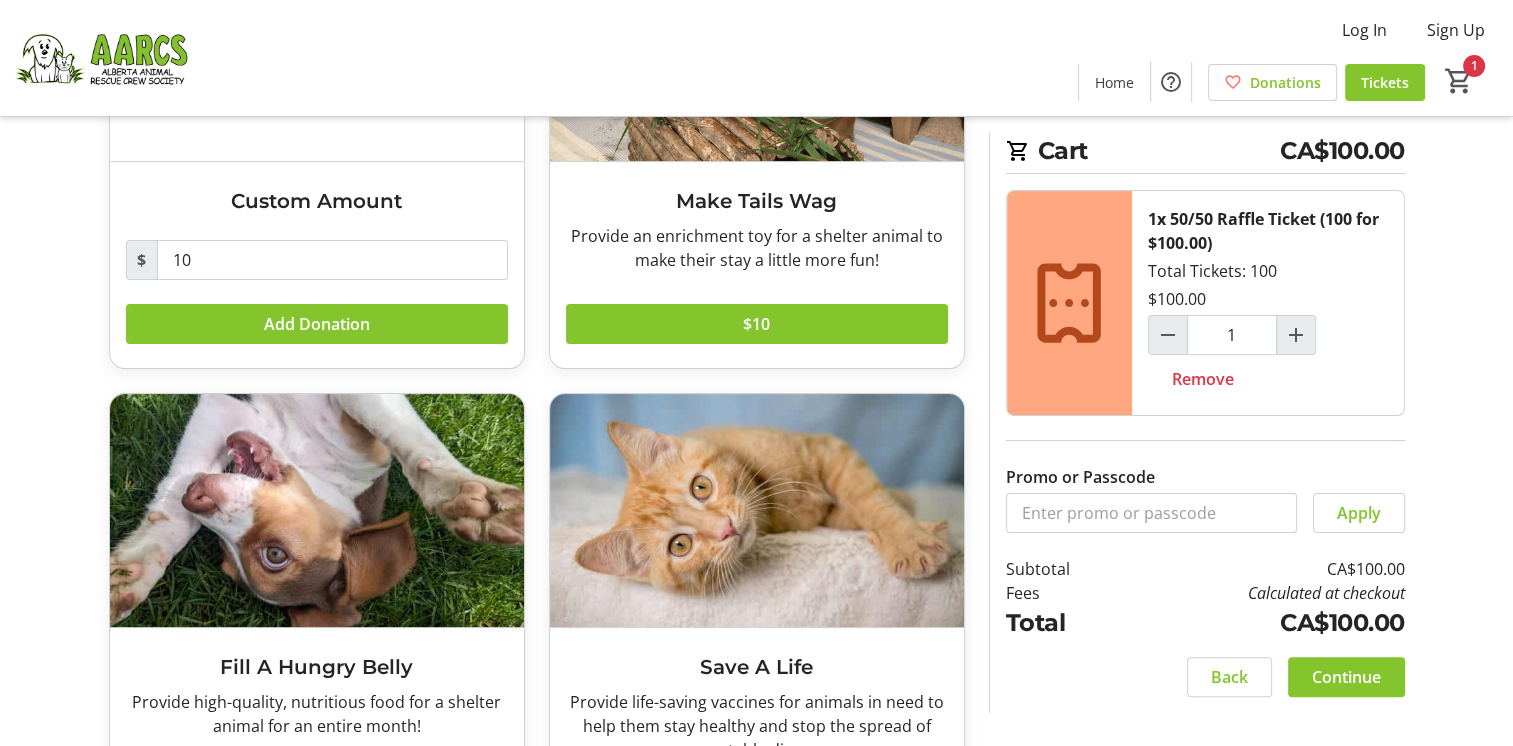 scroll, scrollTop: 300, scrollLeft: 0, axis: vertical 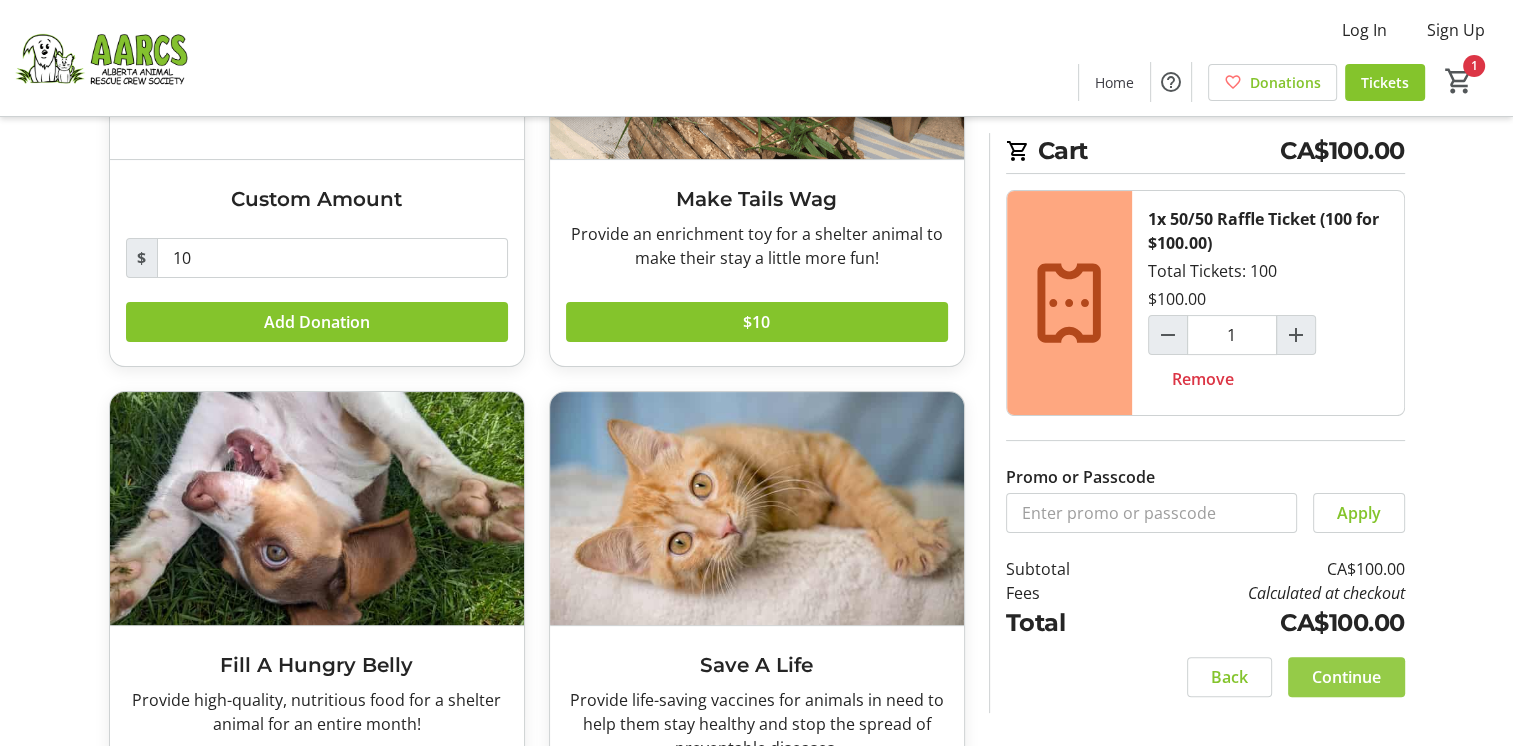 click 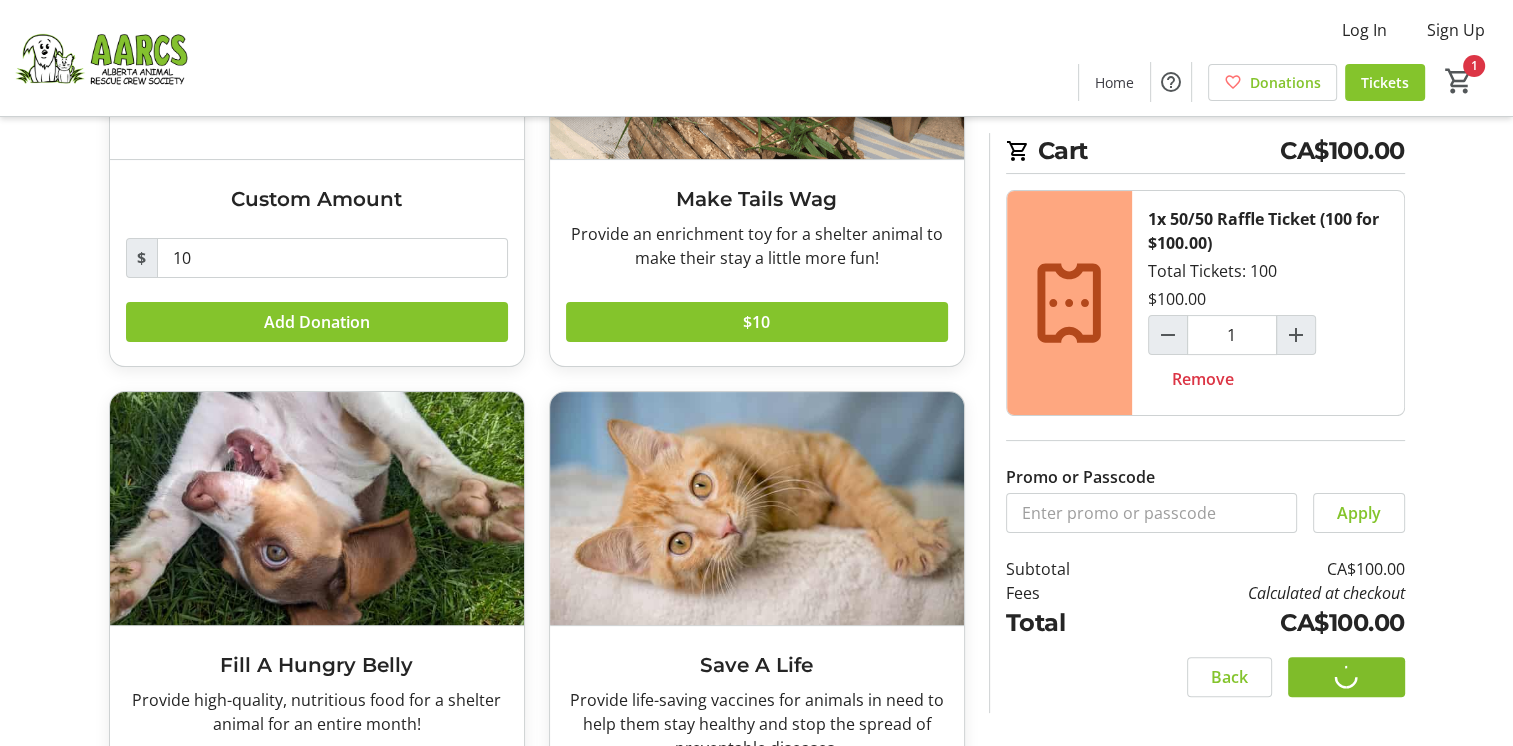 scroll, scrollTop: 0, scrollLeft: 0, axis: both 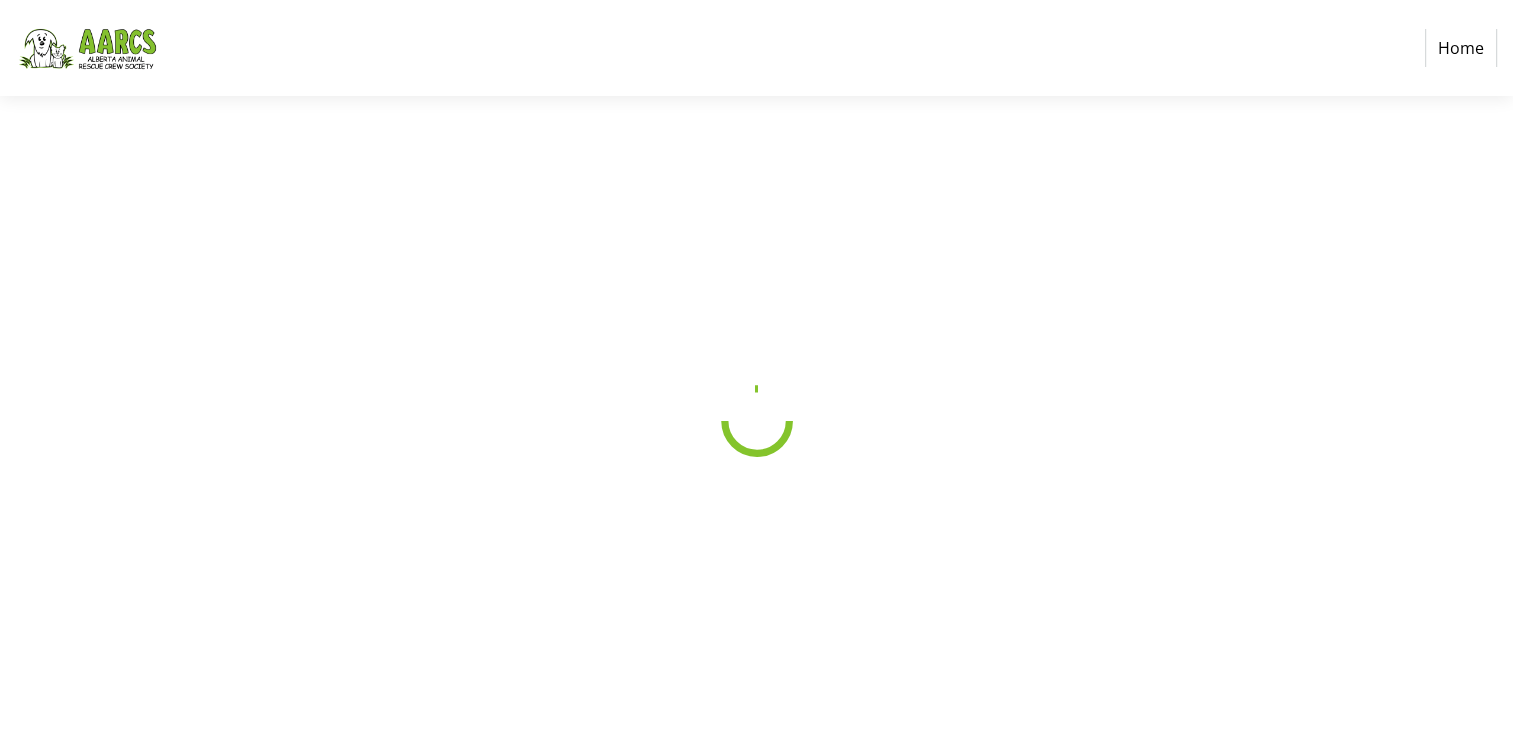 select on "CA" 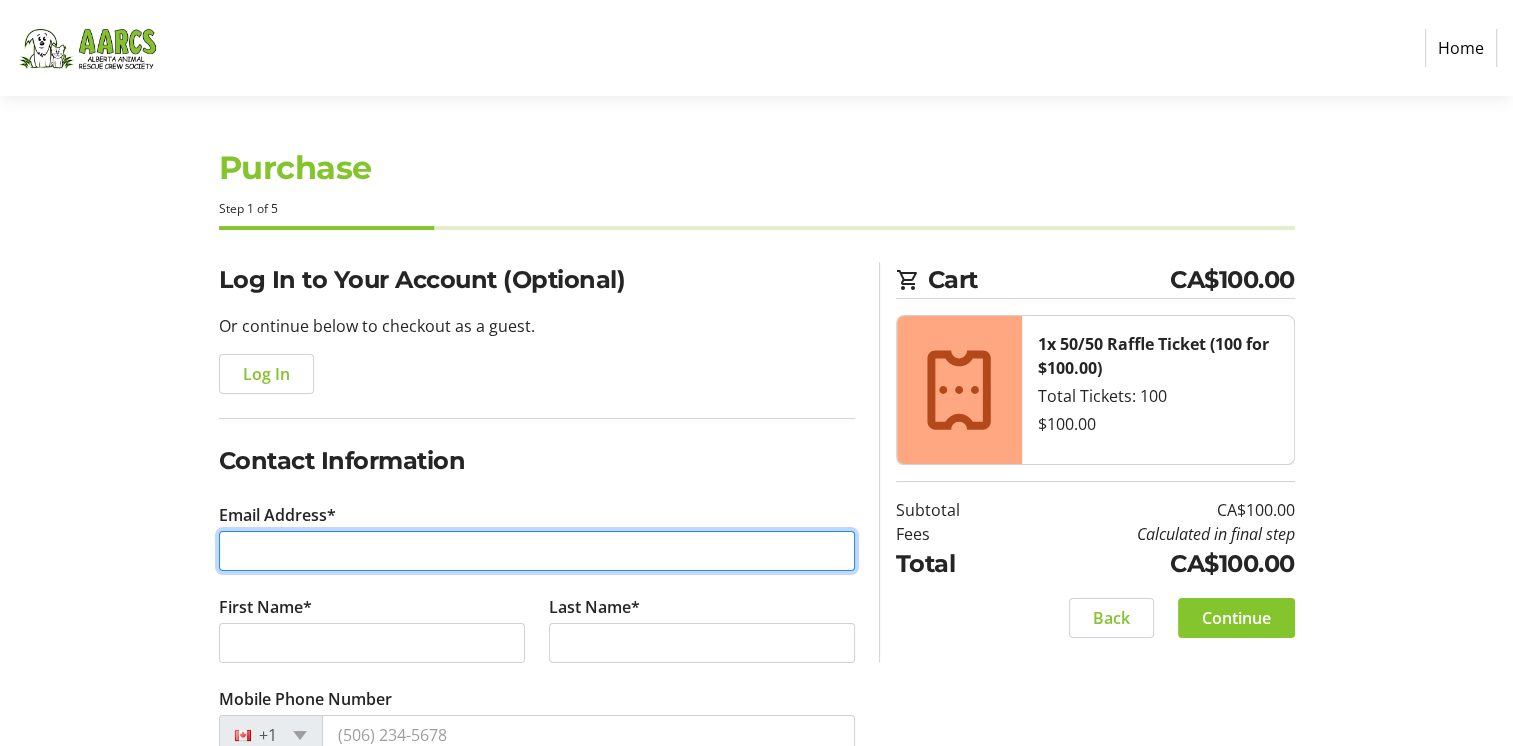 click on "Email Address*" at bounding box center [537, 551] 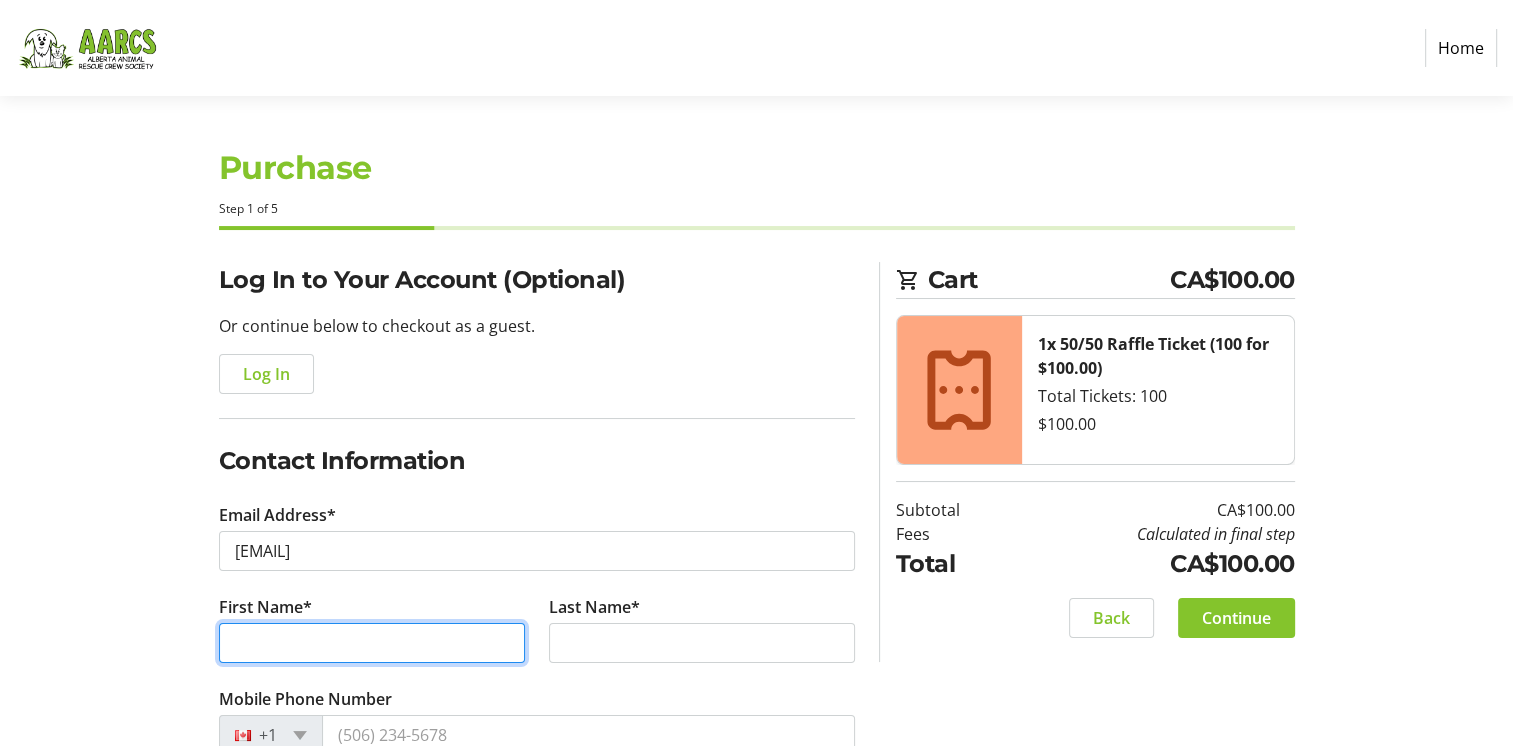 type on "[FIRST]" 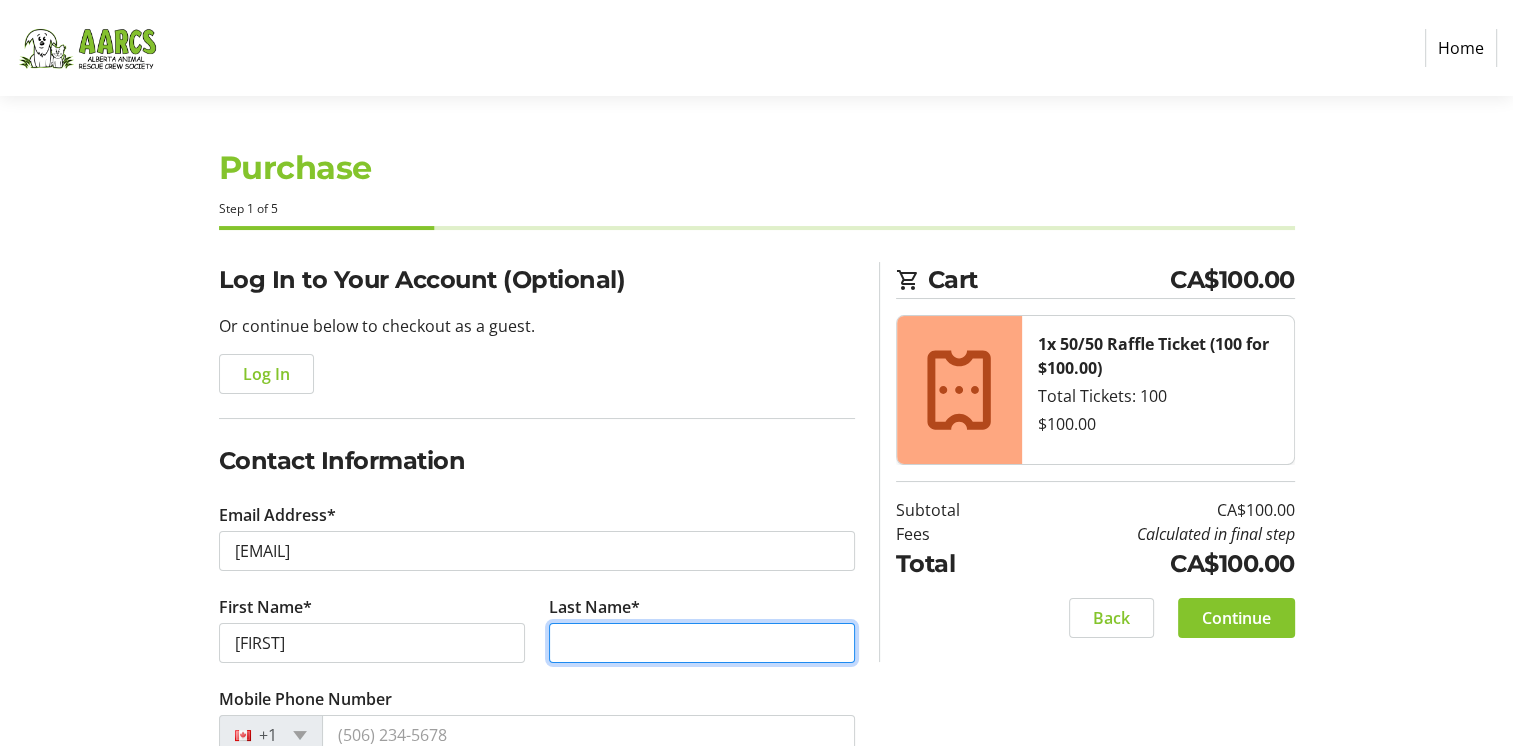 type on "[LAST]" 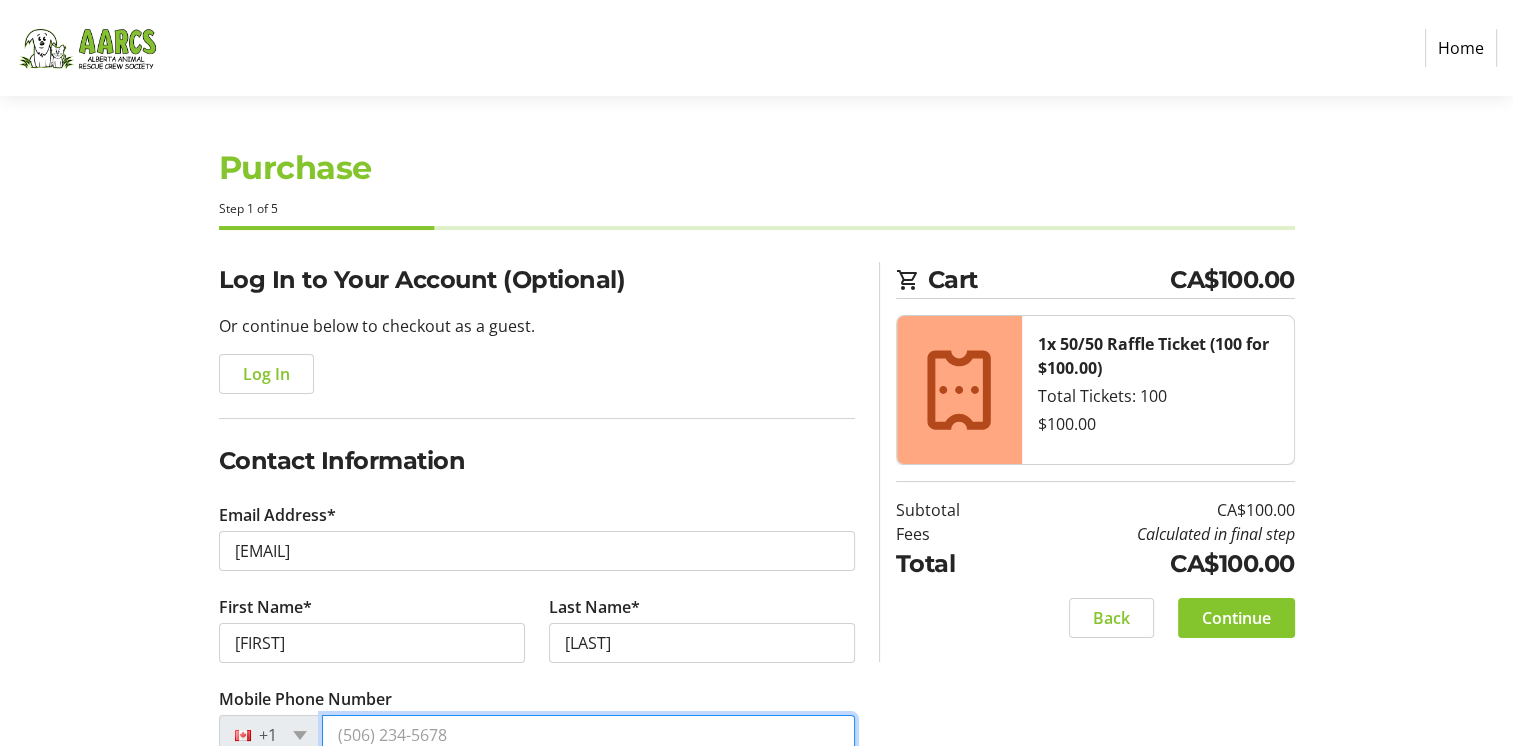 type on "[PHONE]" 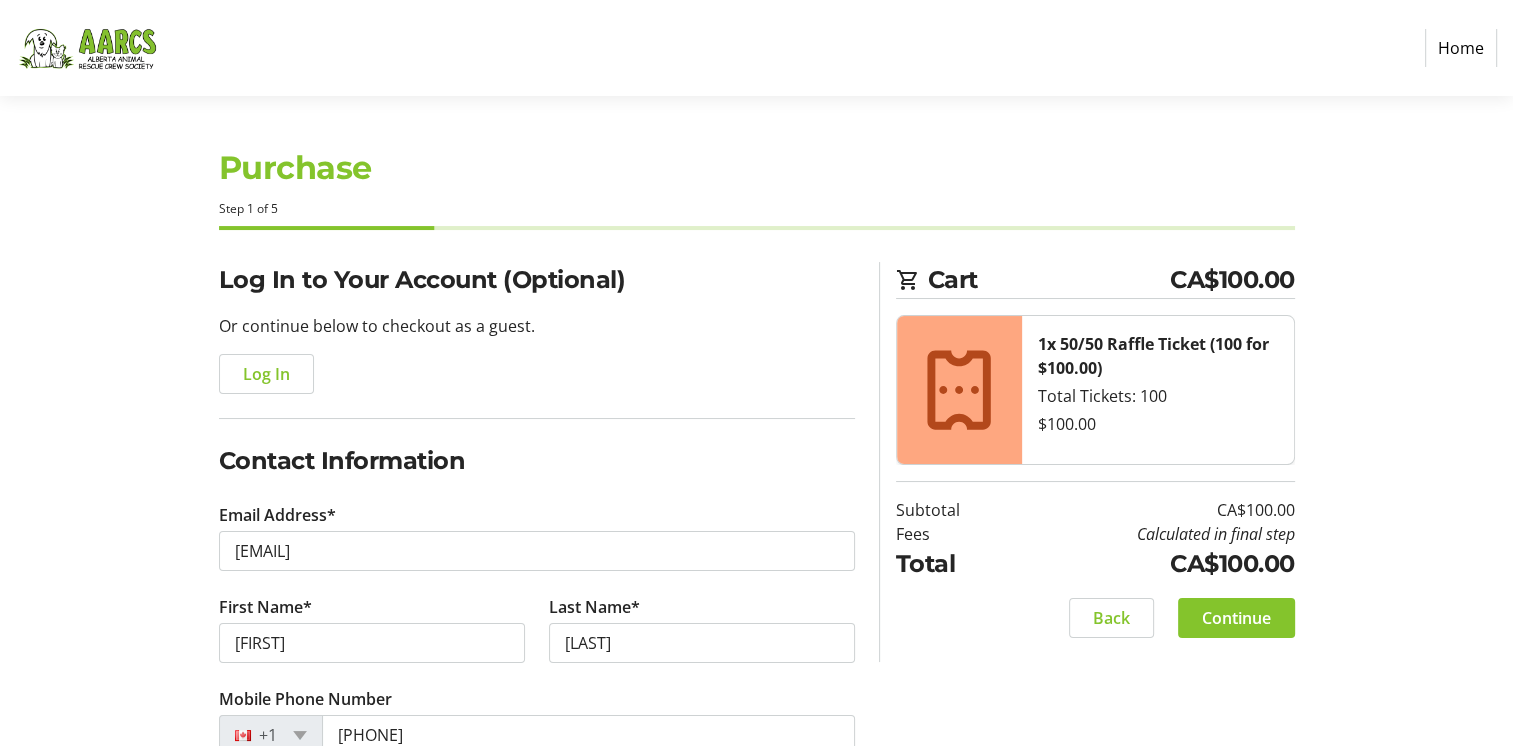 type on "[FIRST] [LAST]" 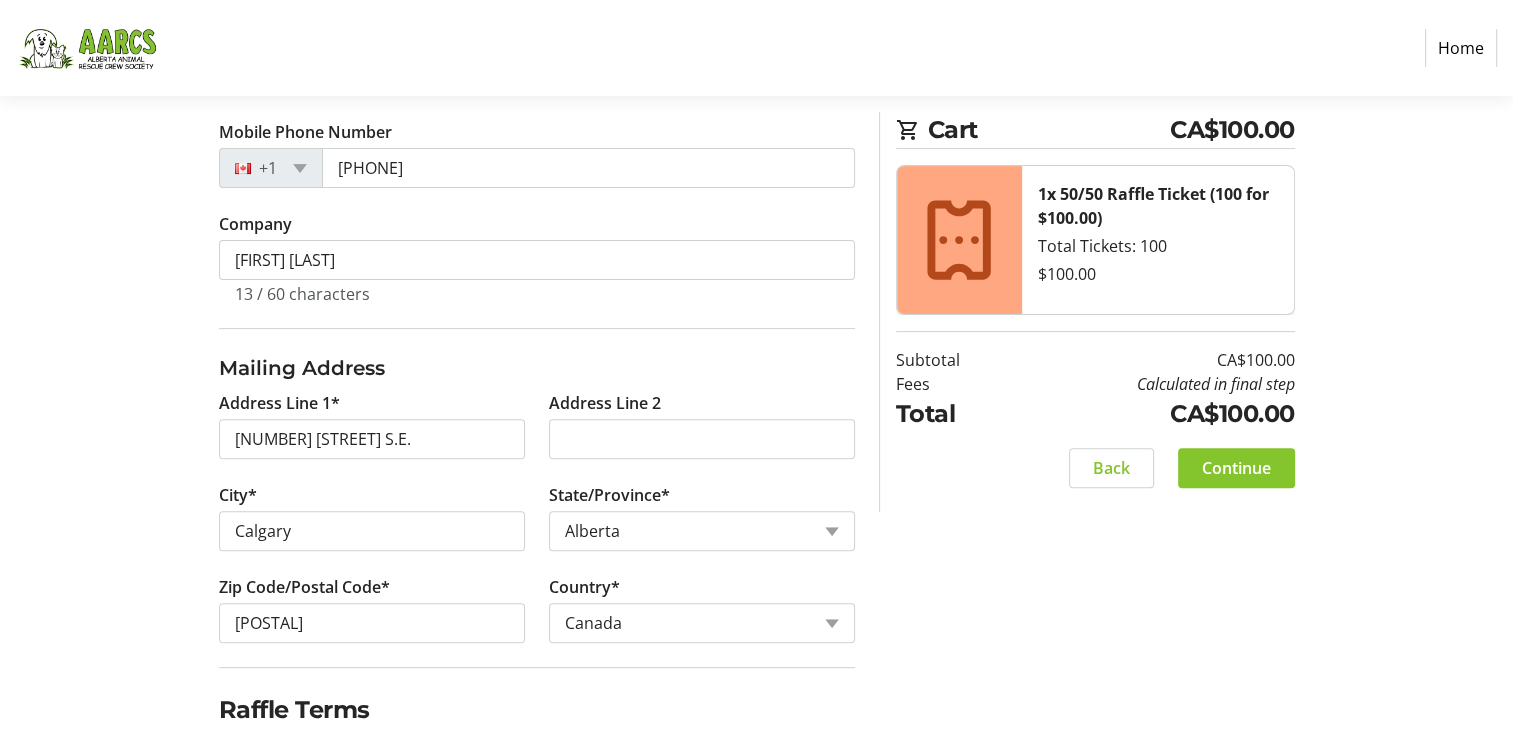 scroll, scrollTop: 633, scrollLeft: 0, axis: vertical 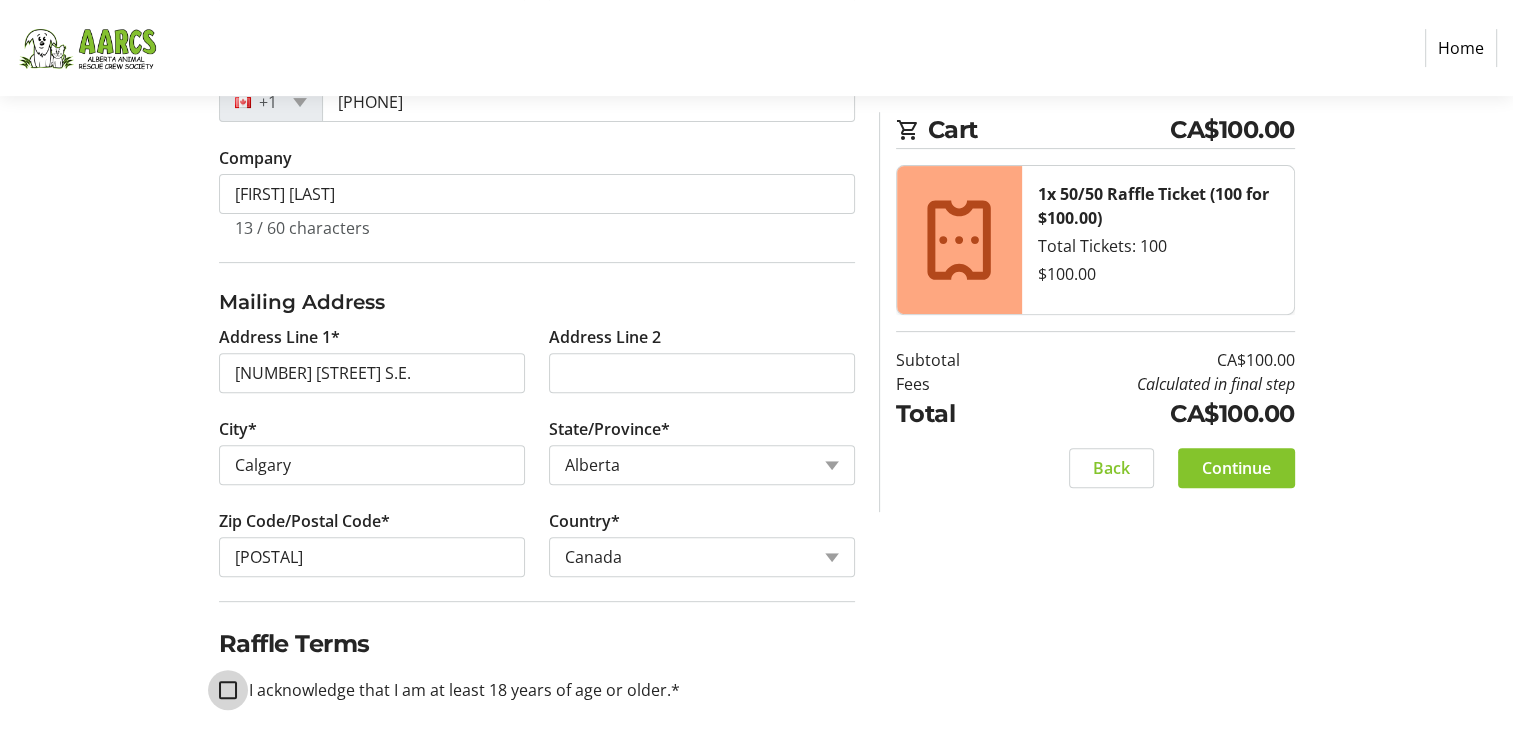 click on "I acknowledge that I am at least 18 years of age or older.*" at bounding box center (228, 690) 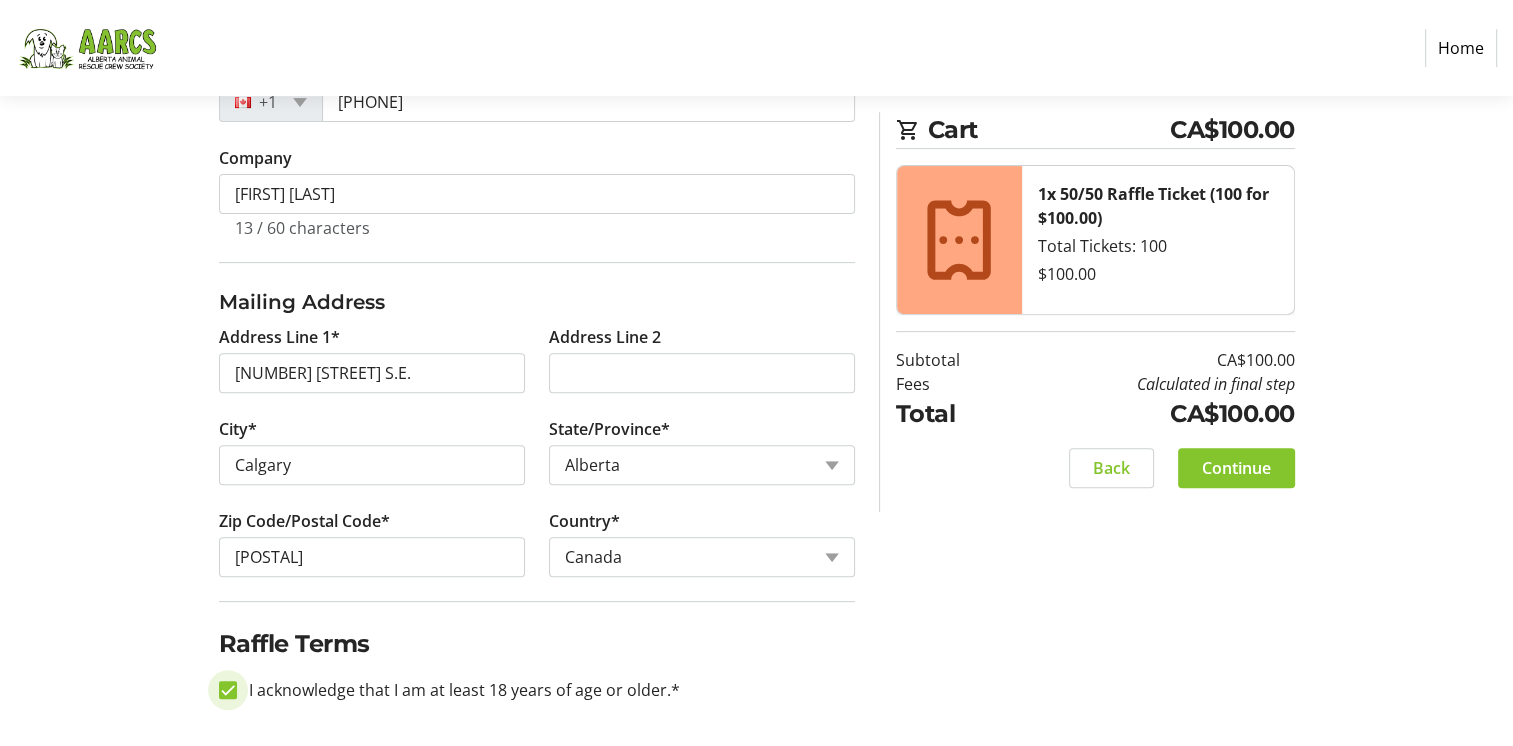 checkbox on "true" 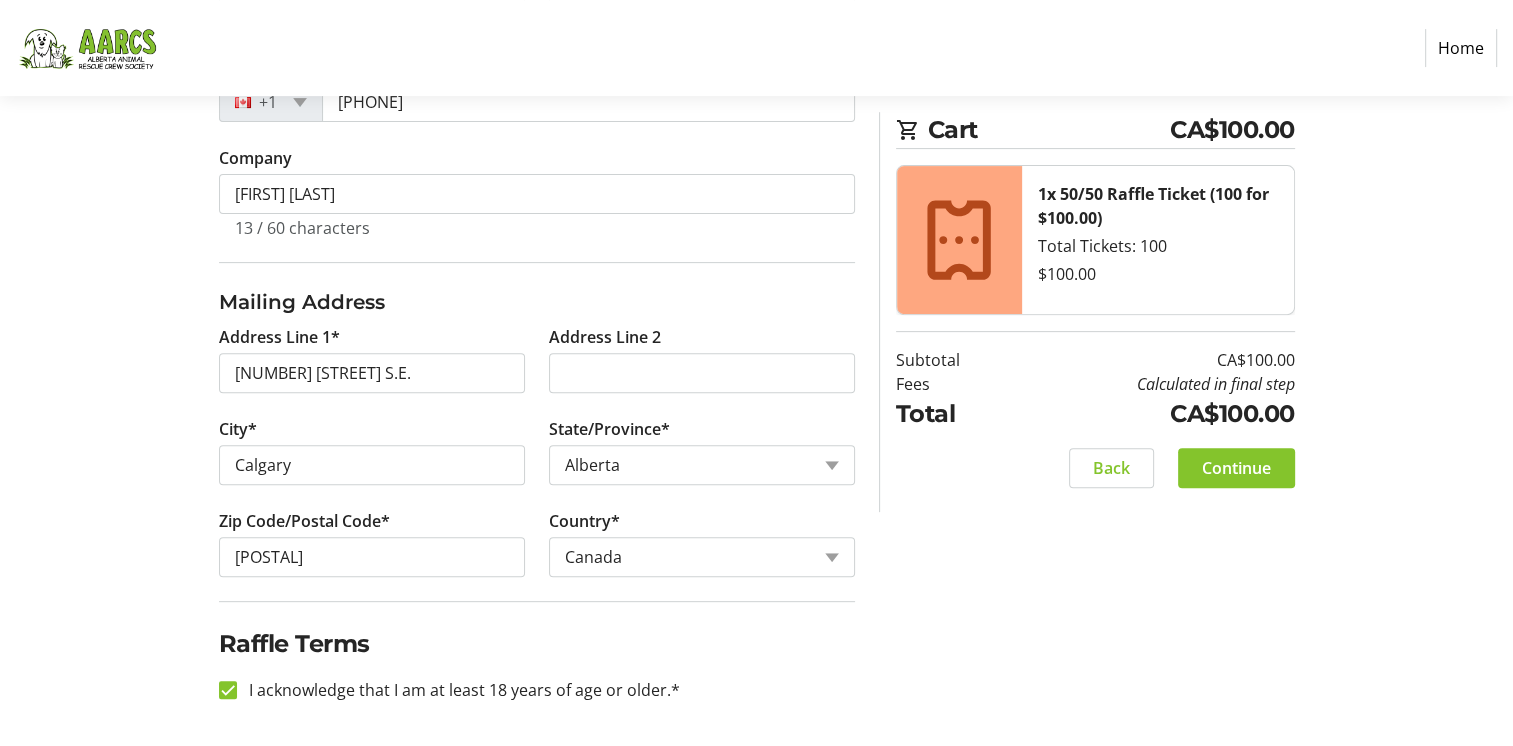 click on "Continue" 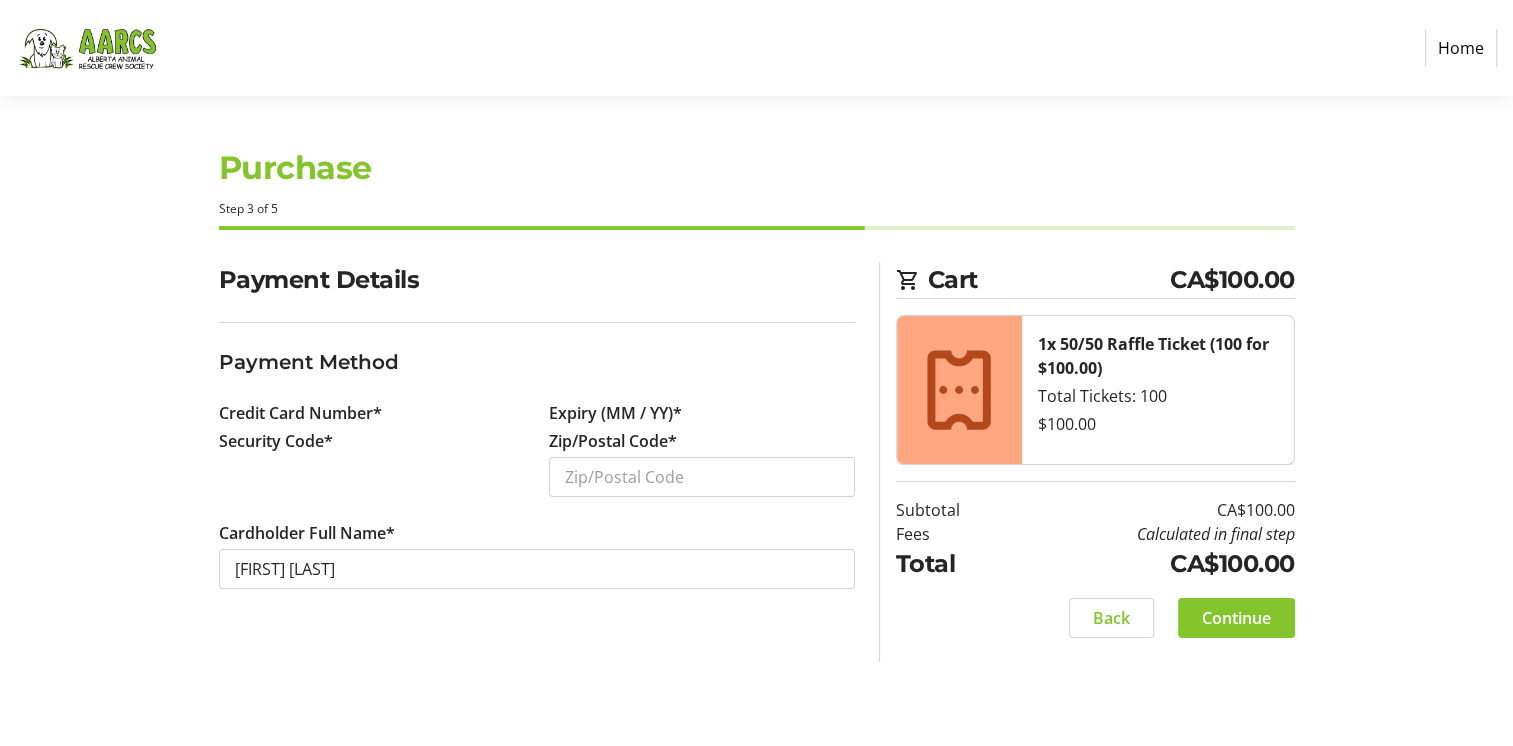scroll, scrollTop: 0, scrollLeft: 0, axis: both 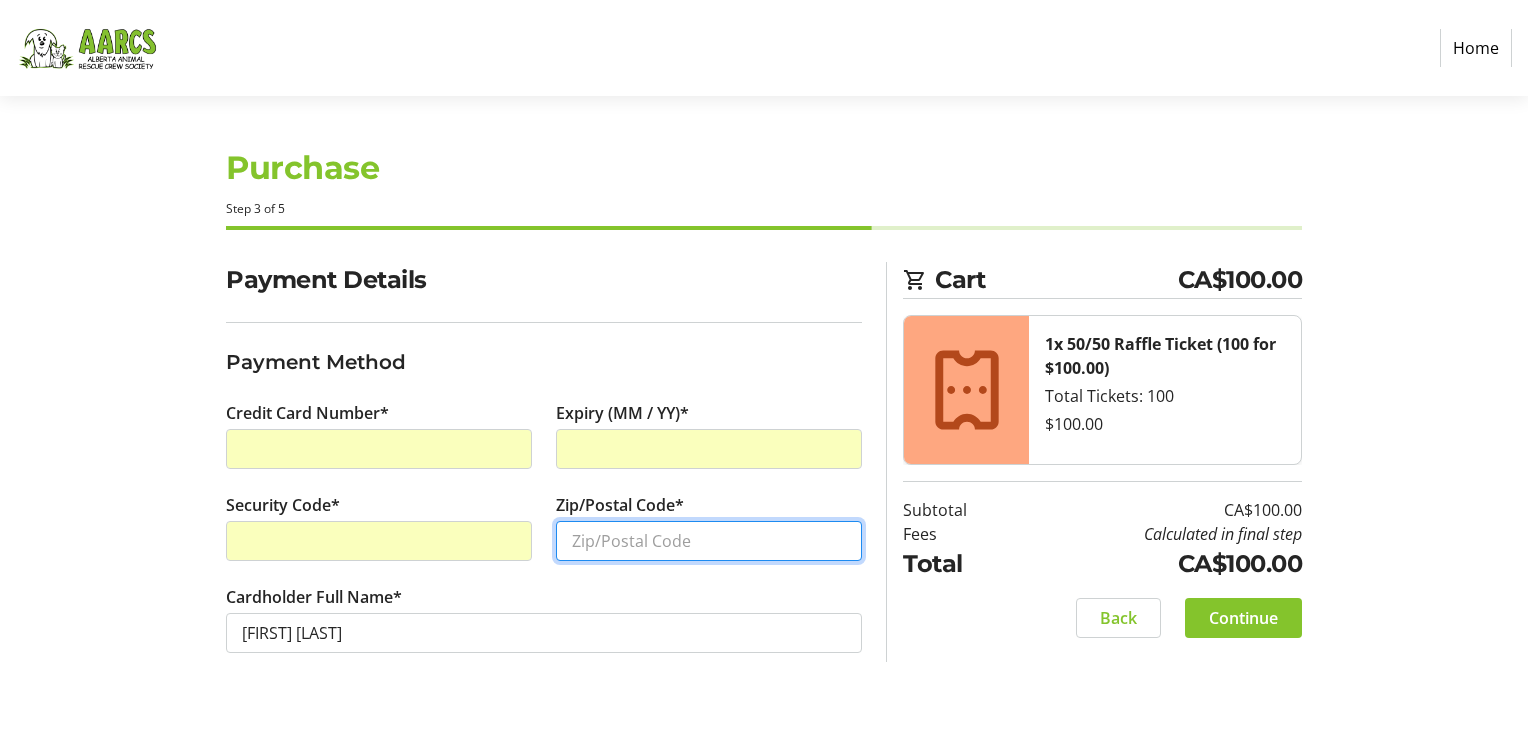 click on "Zip/Postal Code*" at bounding box center (709, 541) 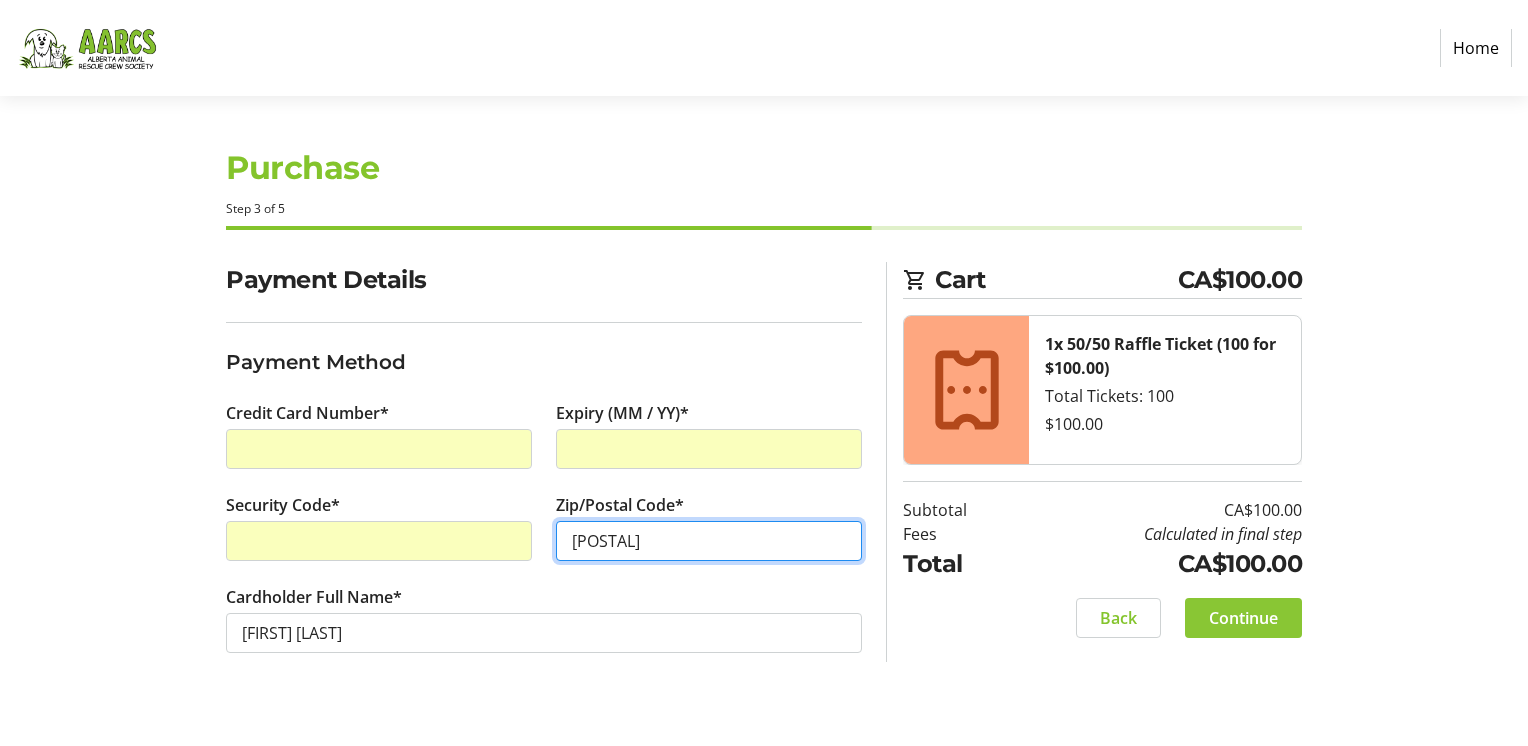 type on "[POSTAL]" 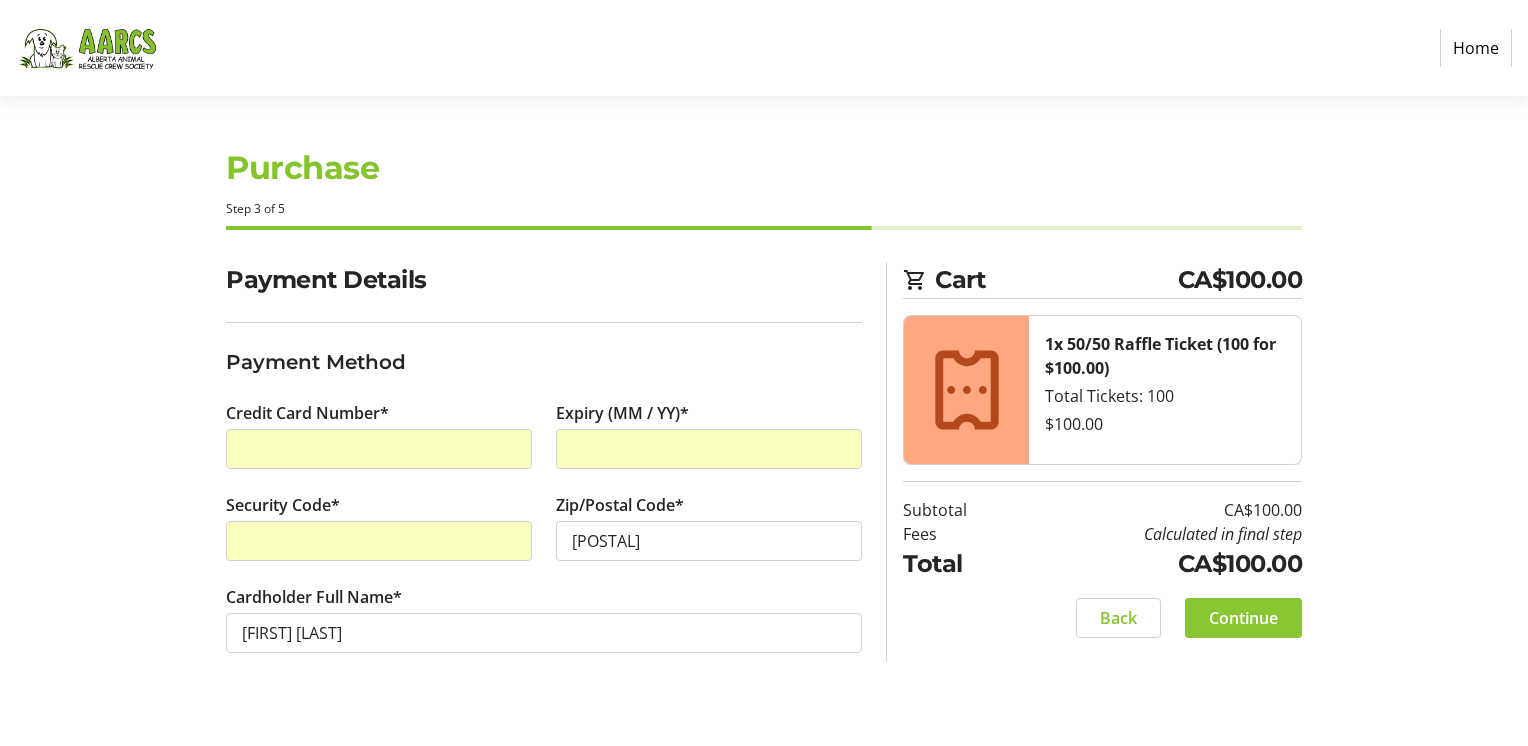 click on "Continue" 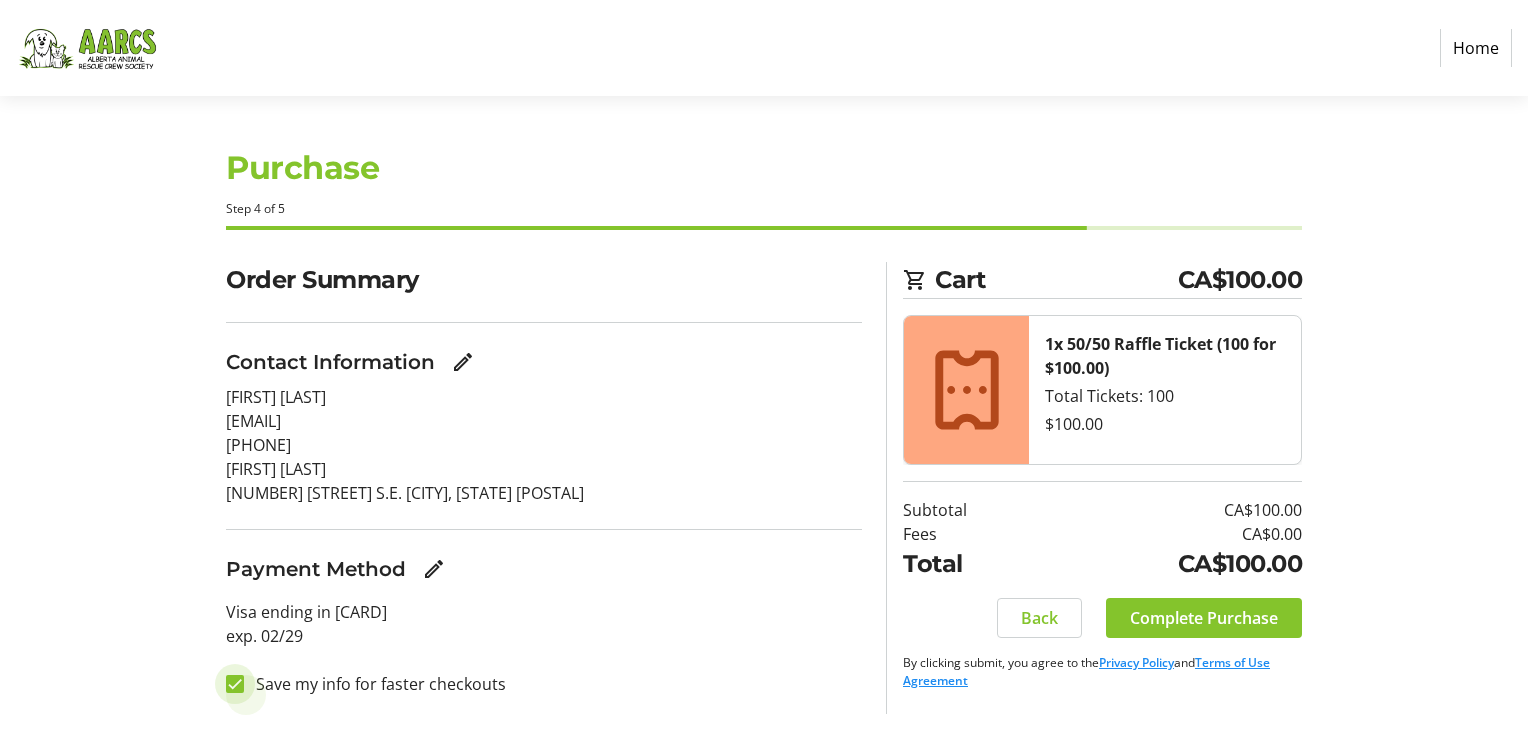 click on "Save my info for faster checkouts" at bounding box center [235, 684] 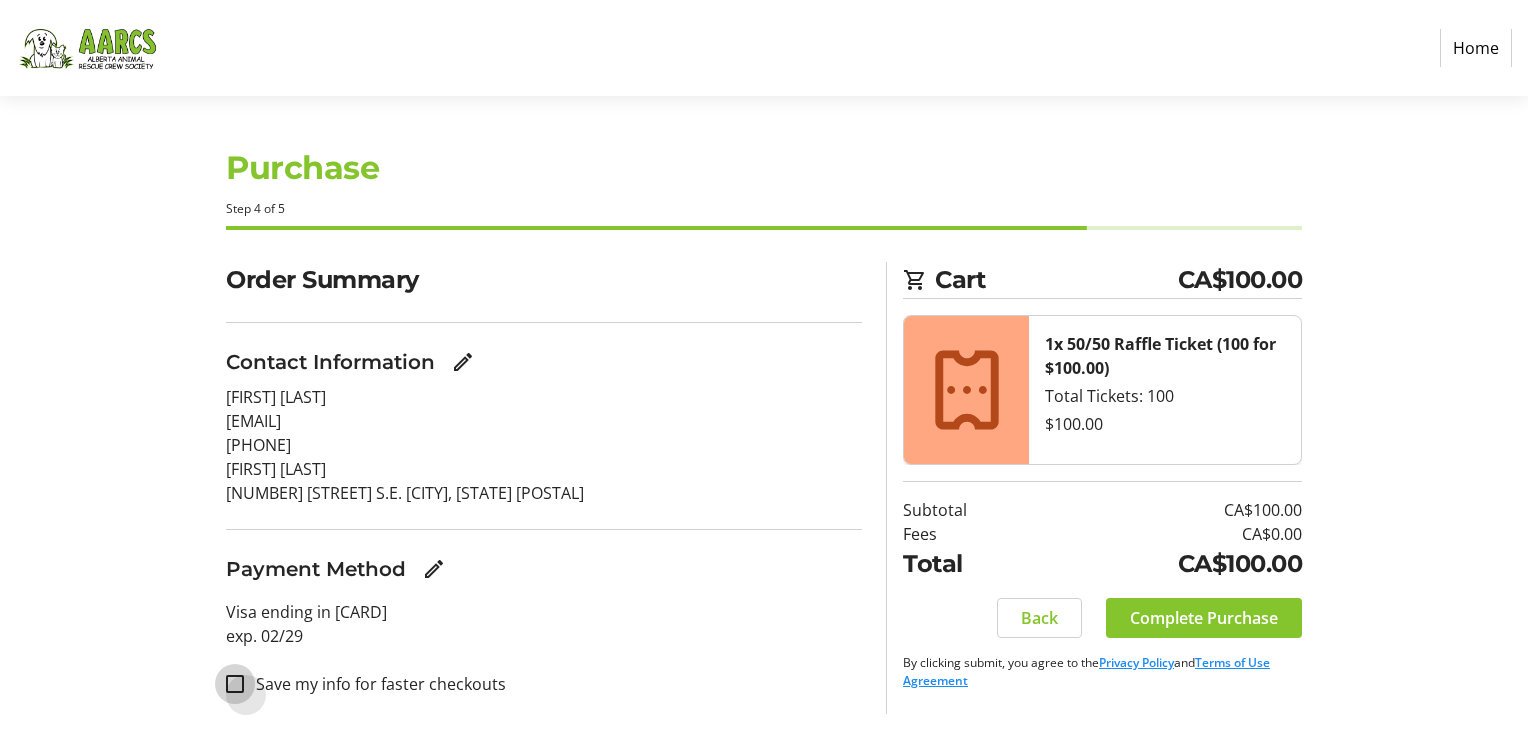 checkbox on "false" 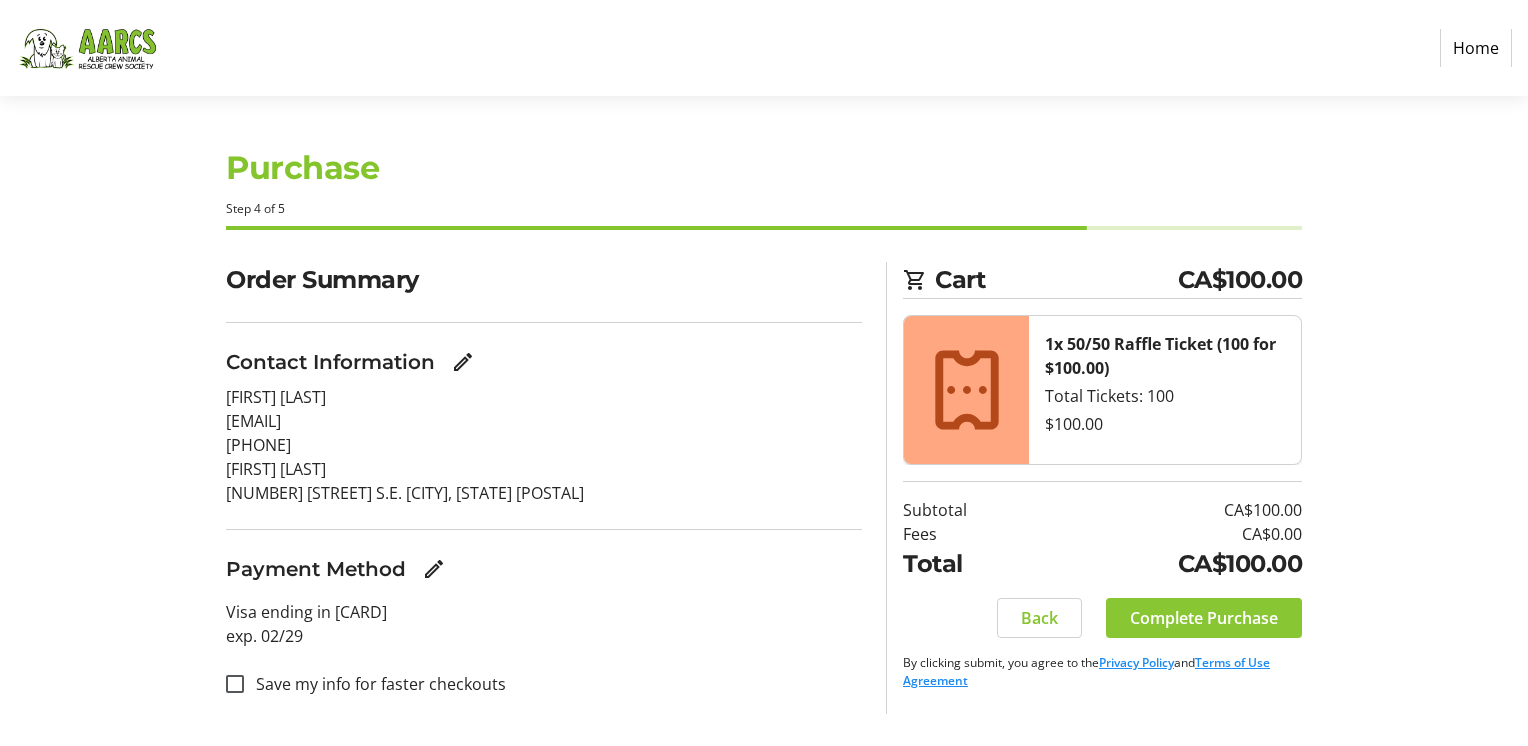 click on "Complete Purchase" 